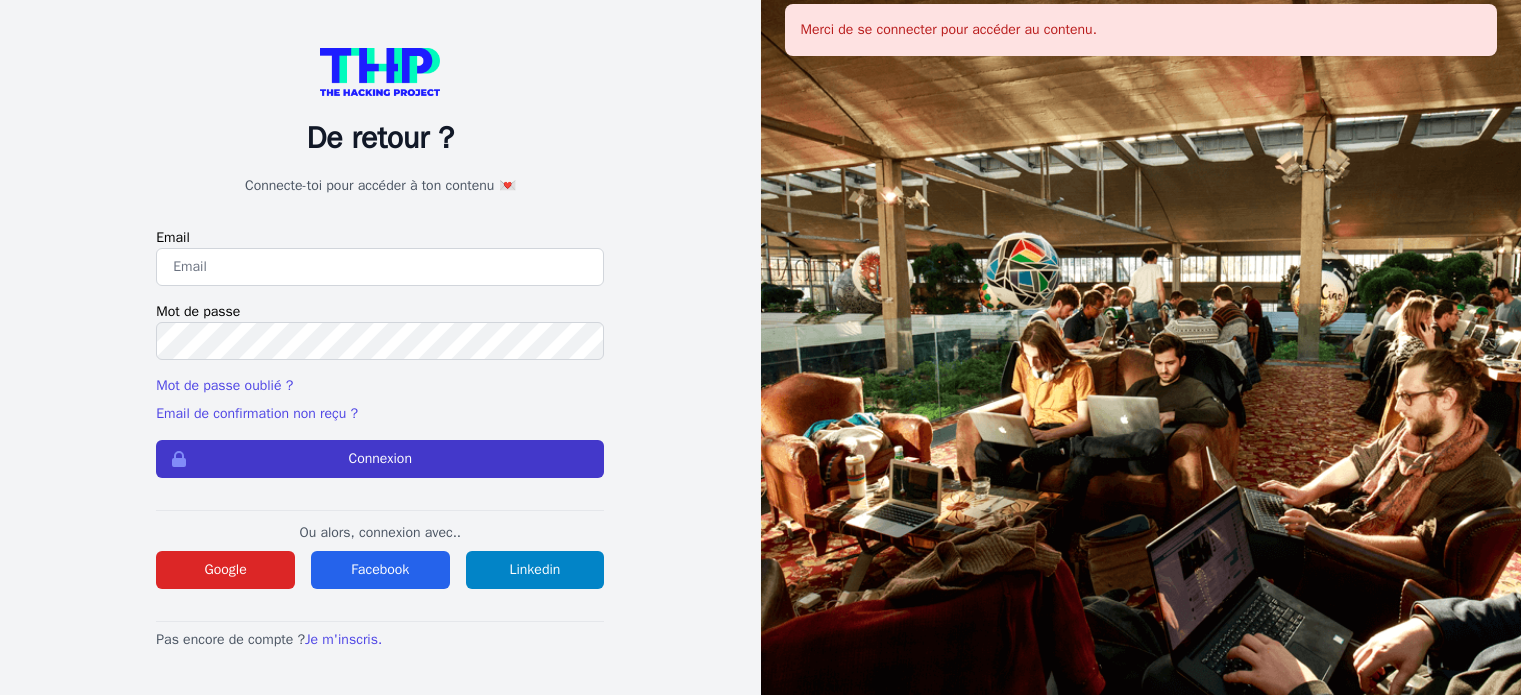 scroll, scrollTop: 0, scrollLeft: 0, axis: both 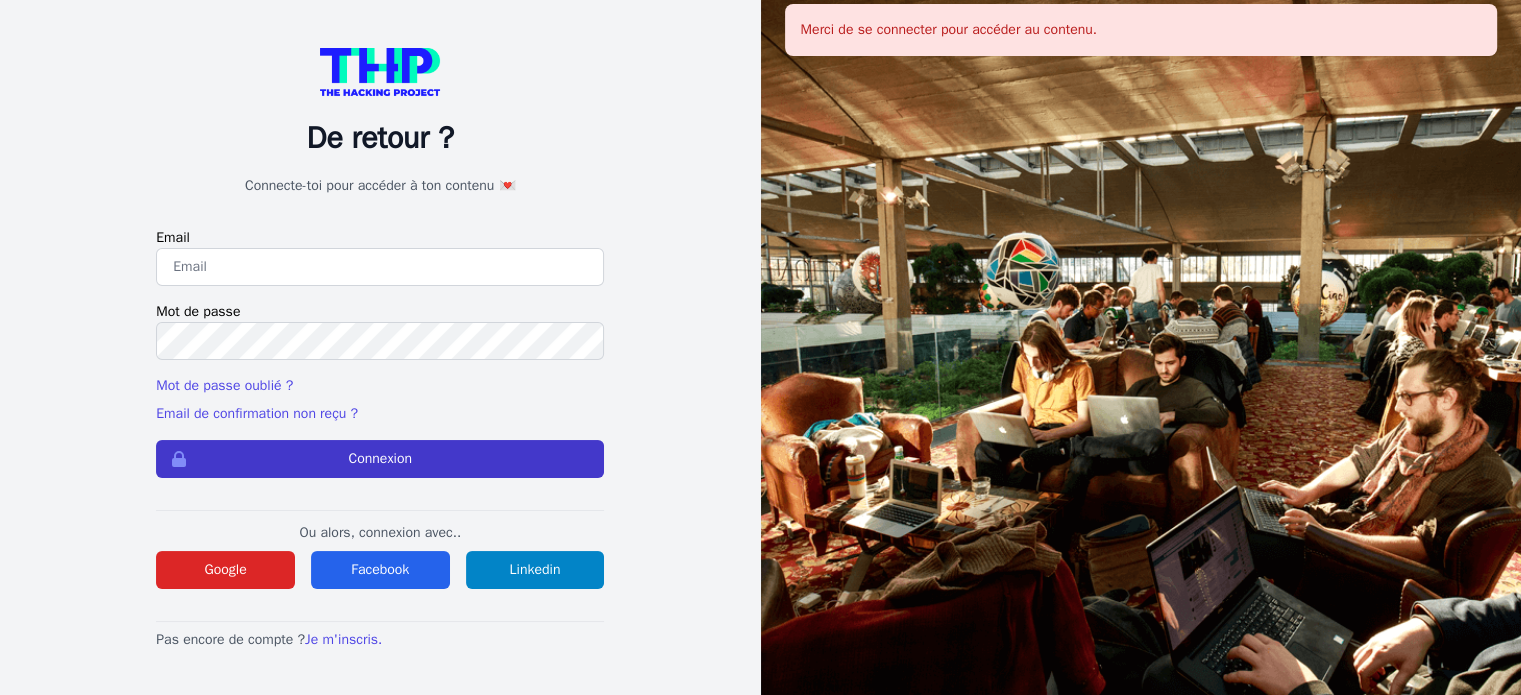 type on "chaouikenza46@gmail.com" 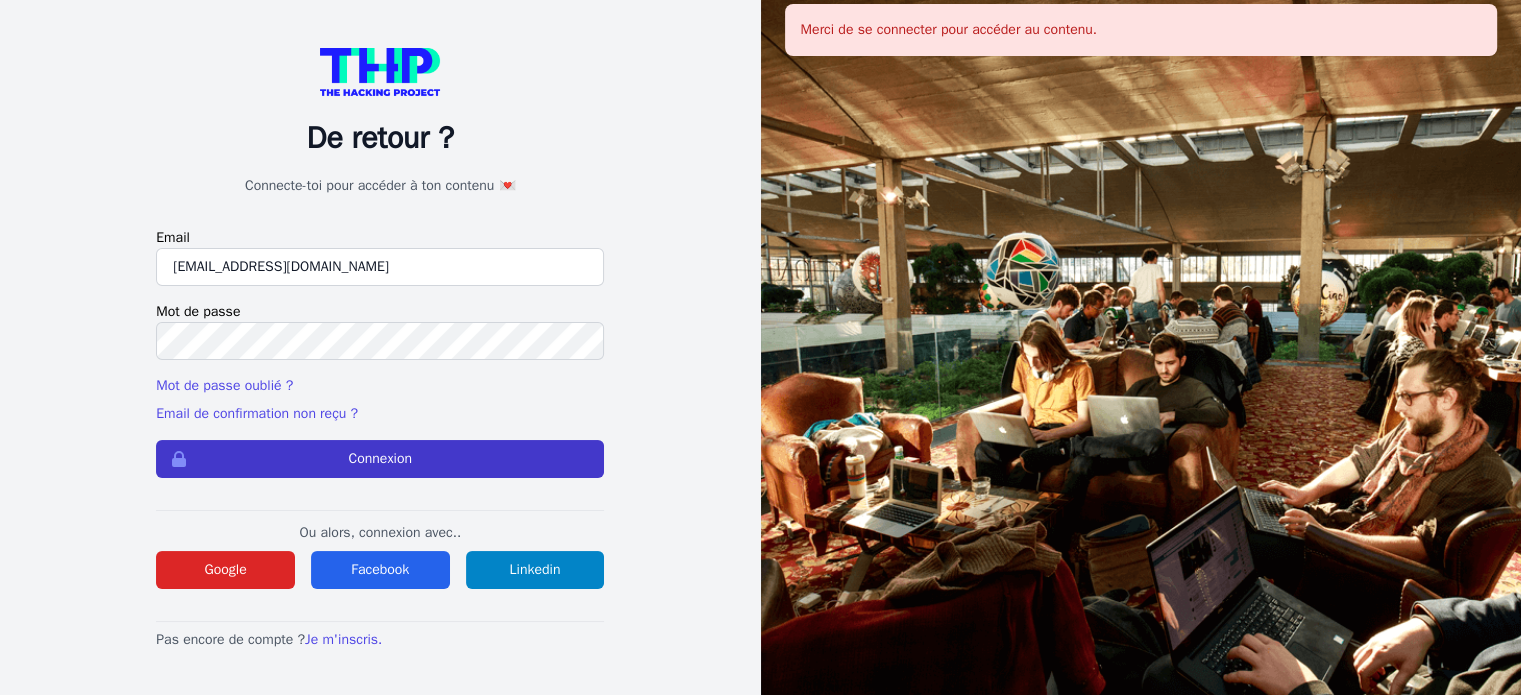 click on "Connexion" at bounding box center [380, 459] 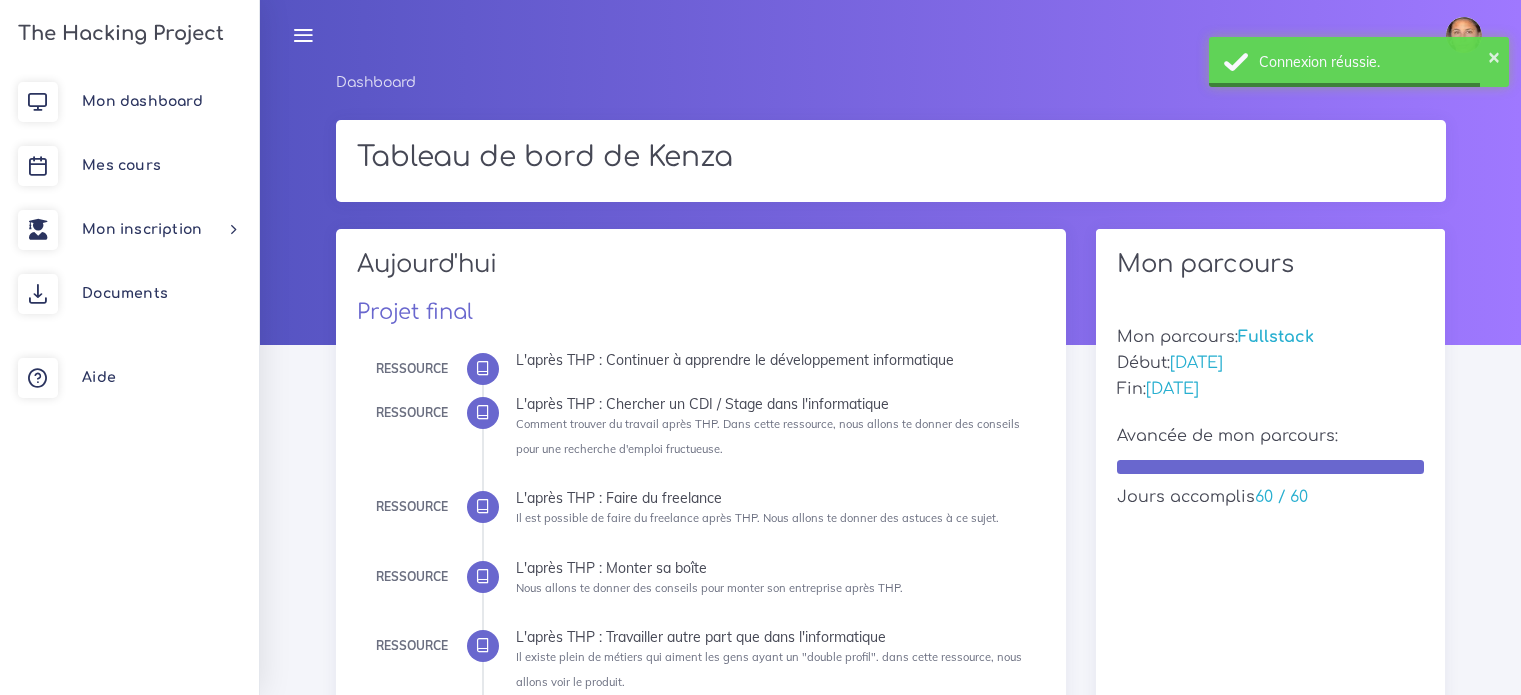 scroll, scrollTop: 0, scrollLeft: 0, axis: both 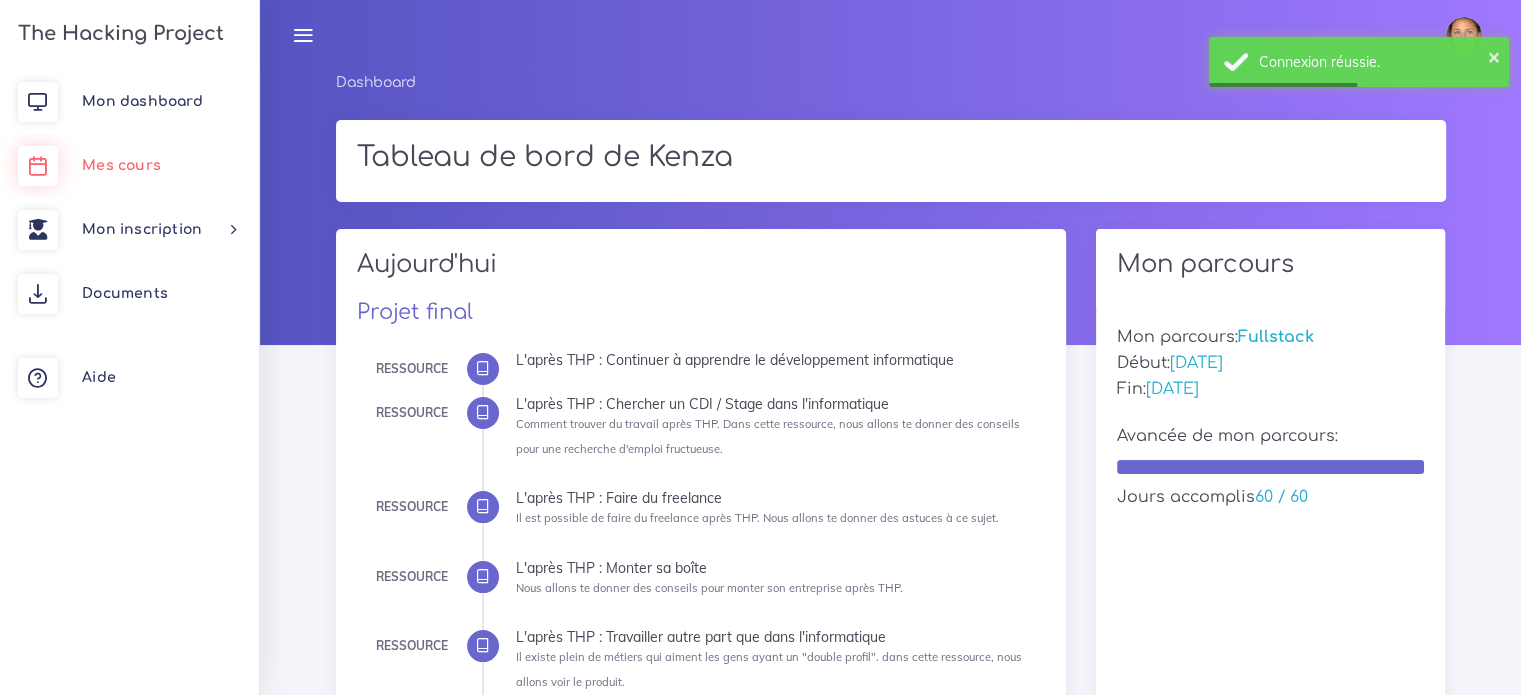 click on "Mes cours" at bounding box center [121, 165] 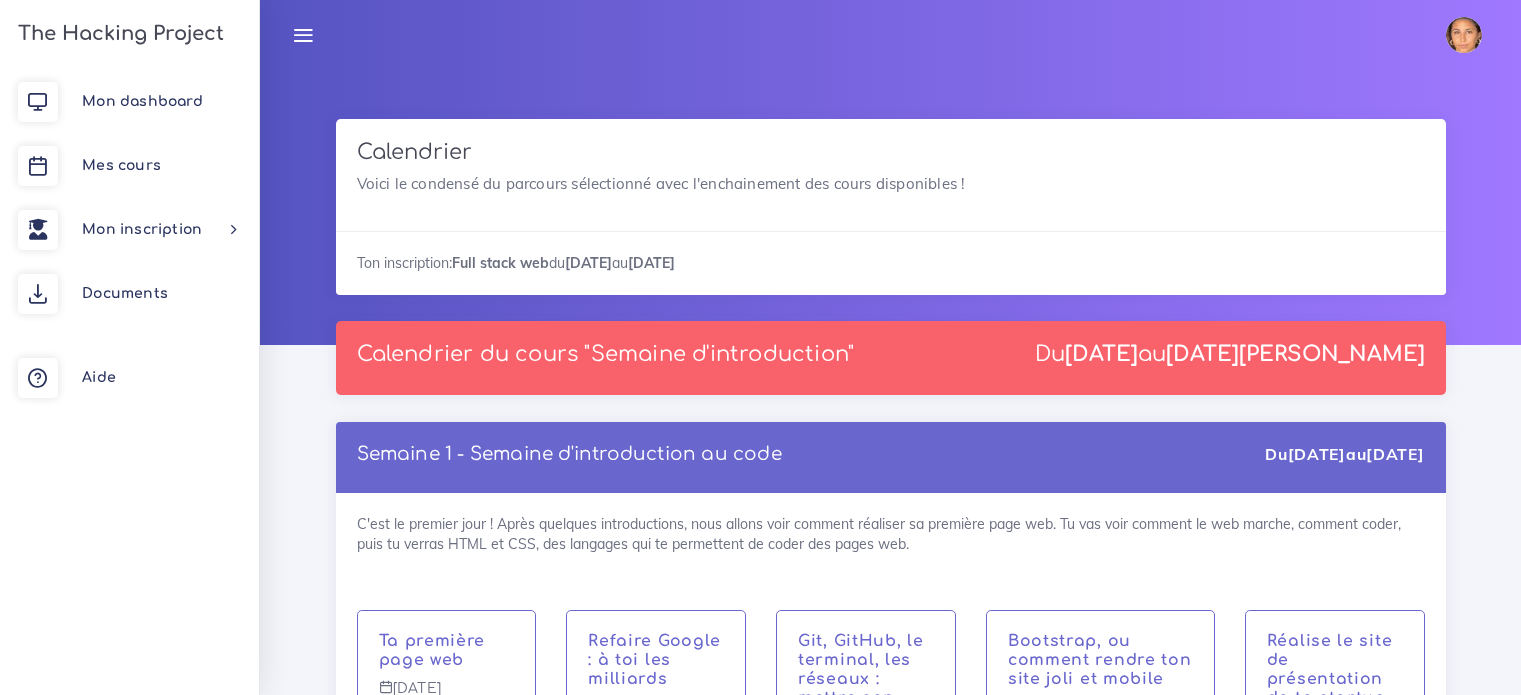 scroll, scrollTop: 0, scrollLeft: 0, axis: both 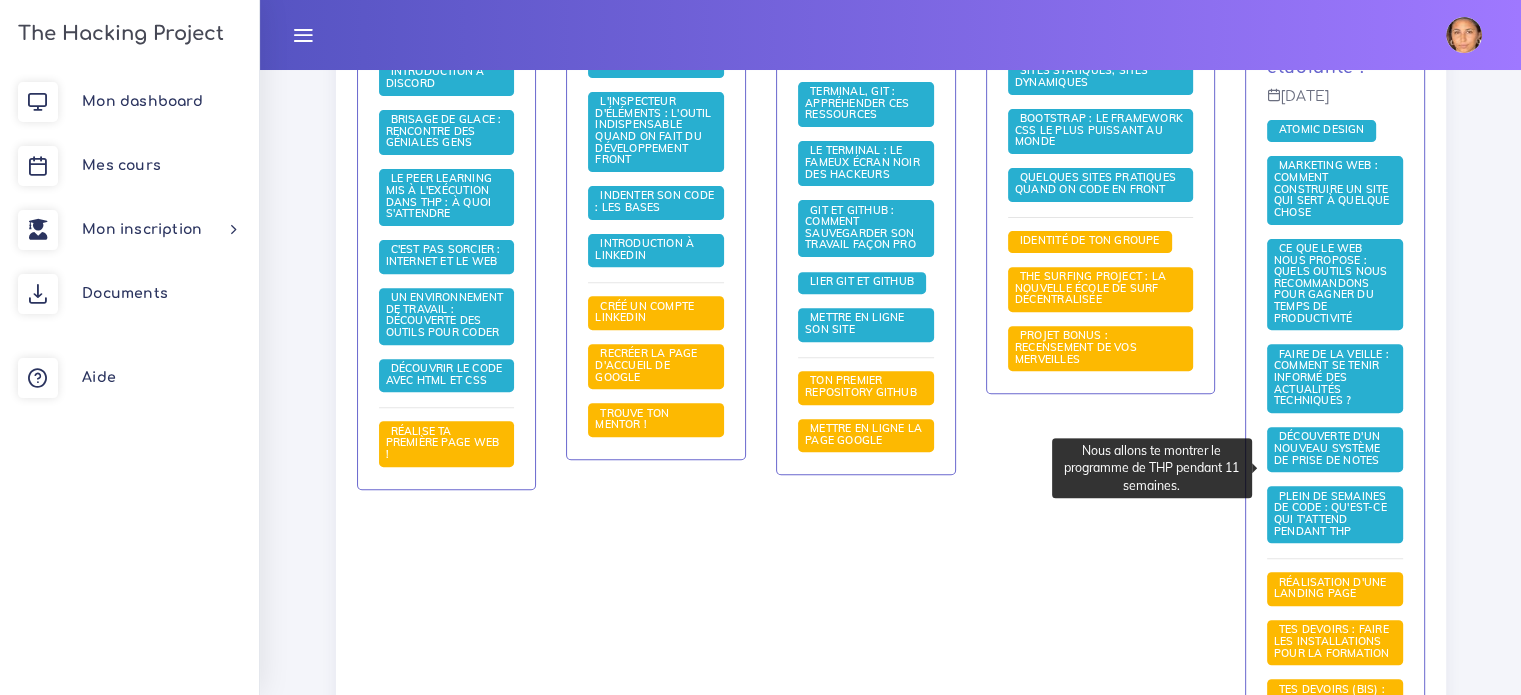 click on "Plein de semaines de code : qu'est-ce qui t'attend pendant THP" at bounding box center (1330, 513) 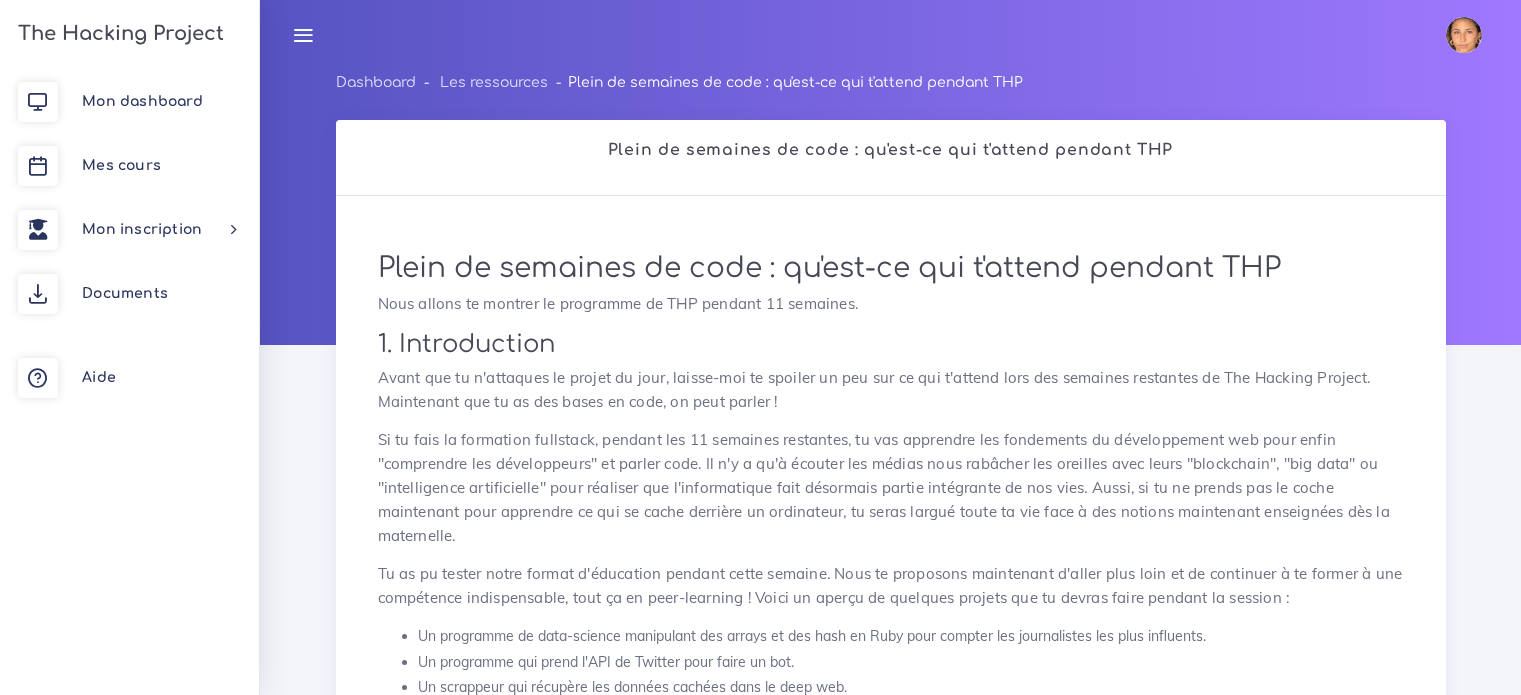 scroll, scrollTop: 0, scrollLeft: 0, axis: both 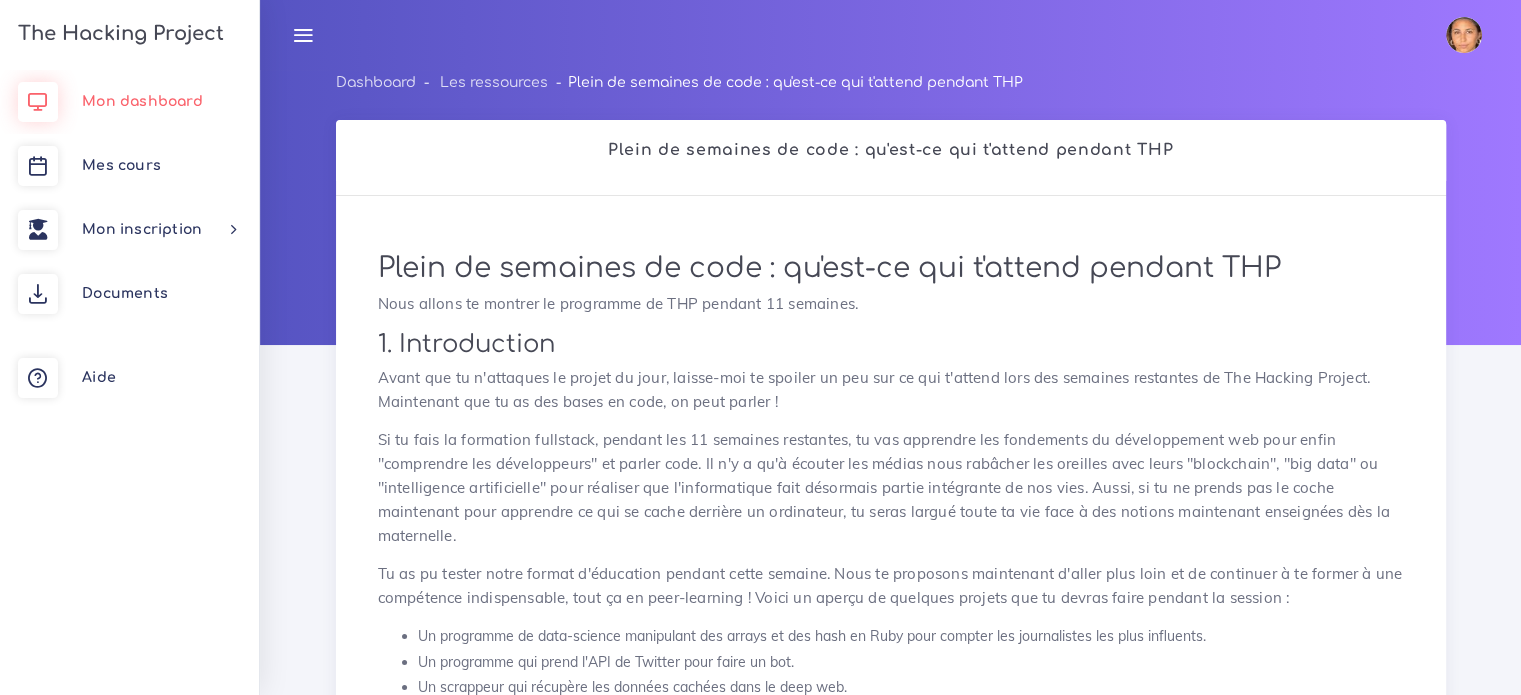 click on "Mon dashboard" at bounding box center [129, 102] 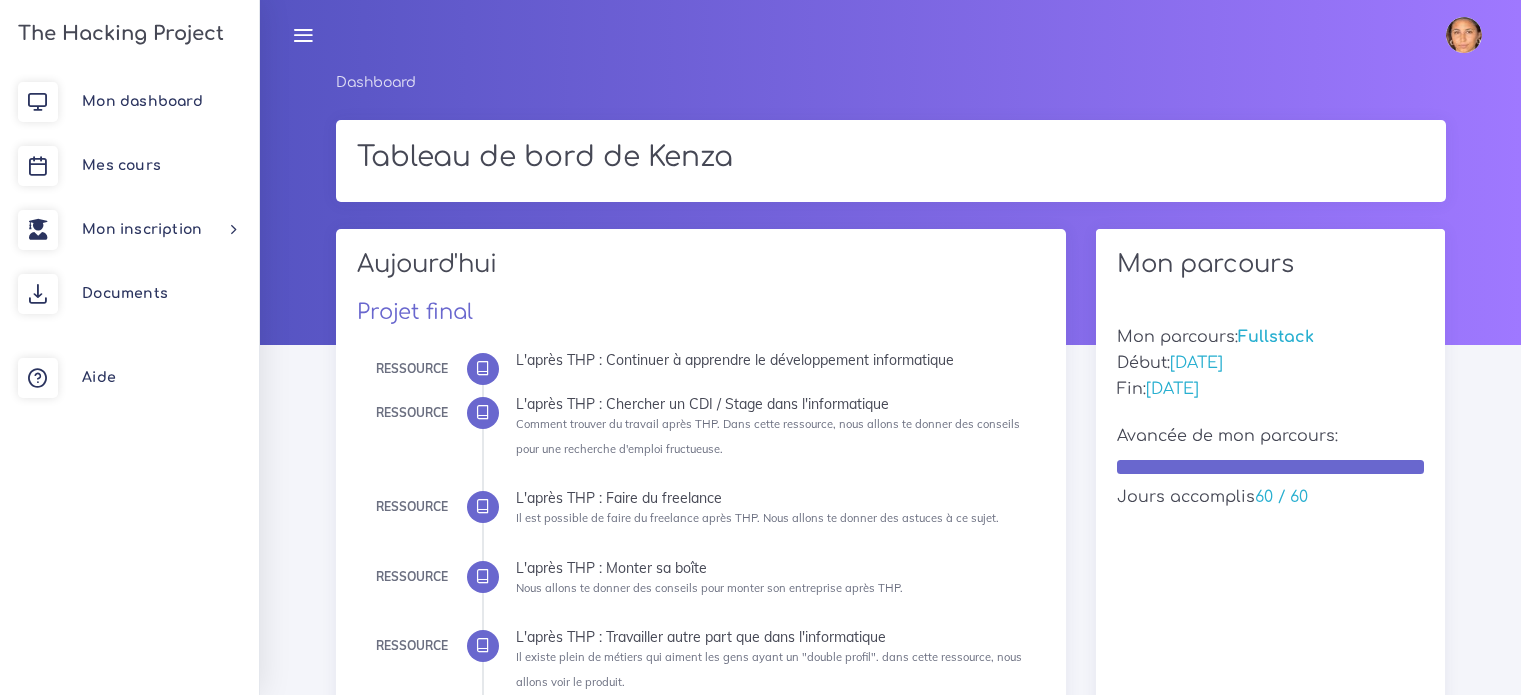 scroll, scrollTop: 0, scrollLeft: 0, axis: both 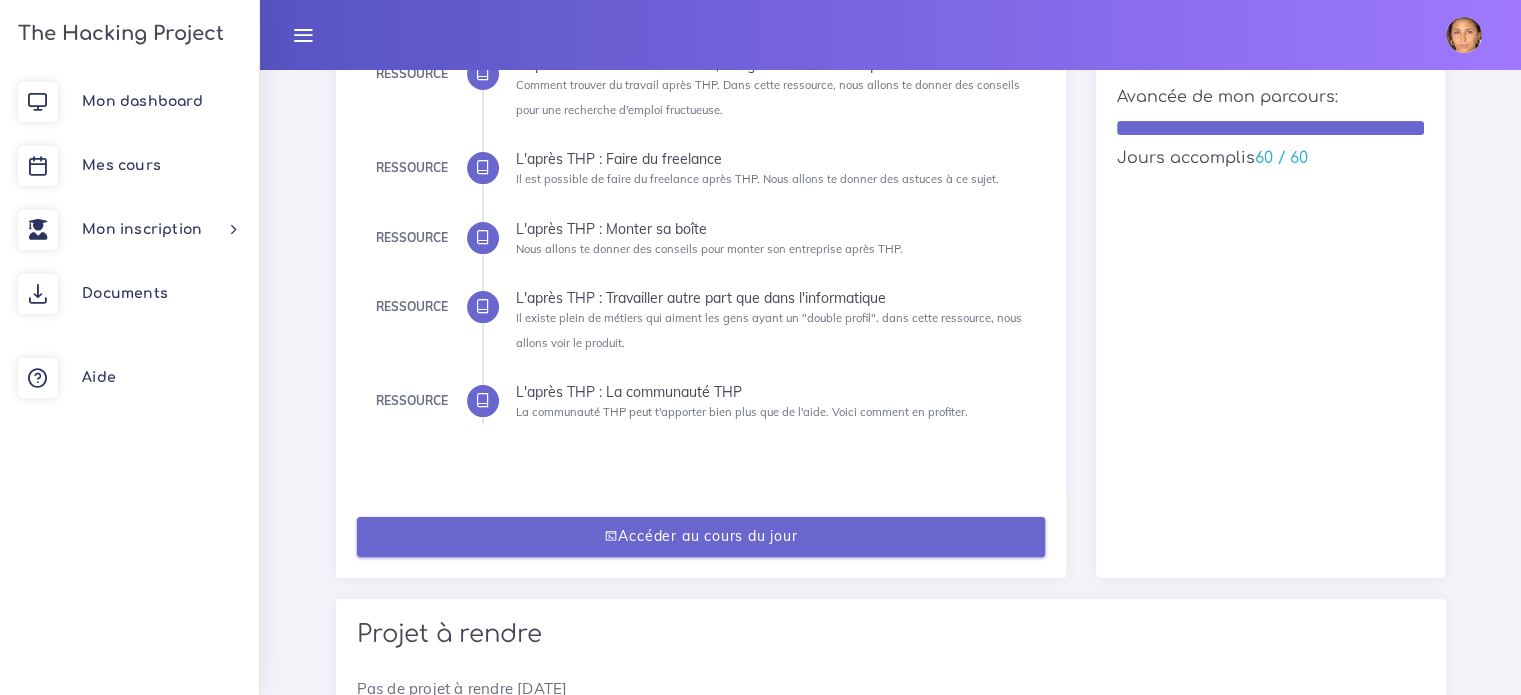 click on "Accéder au cours du jour" at bounding box center [701, 537] 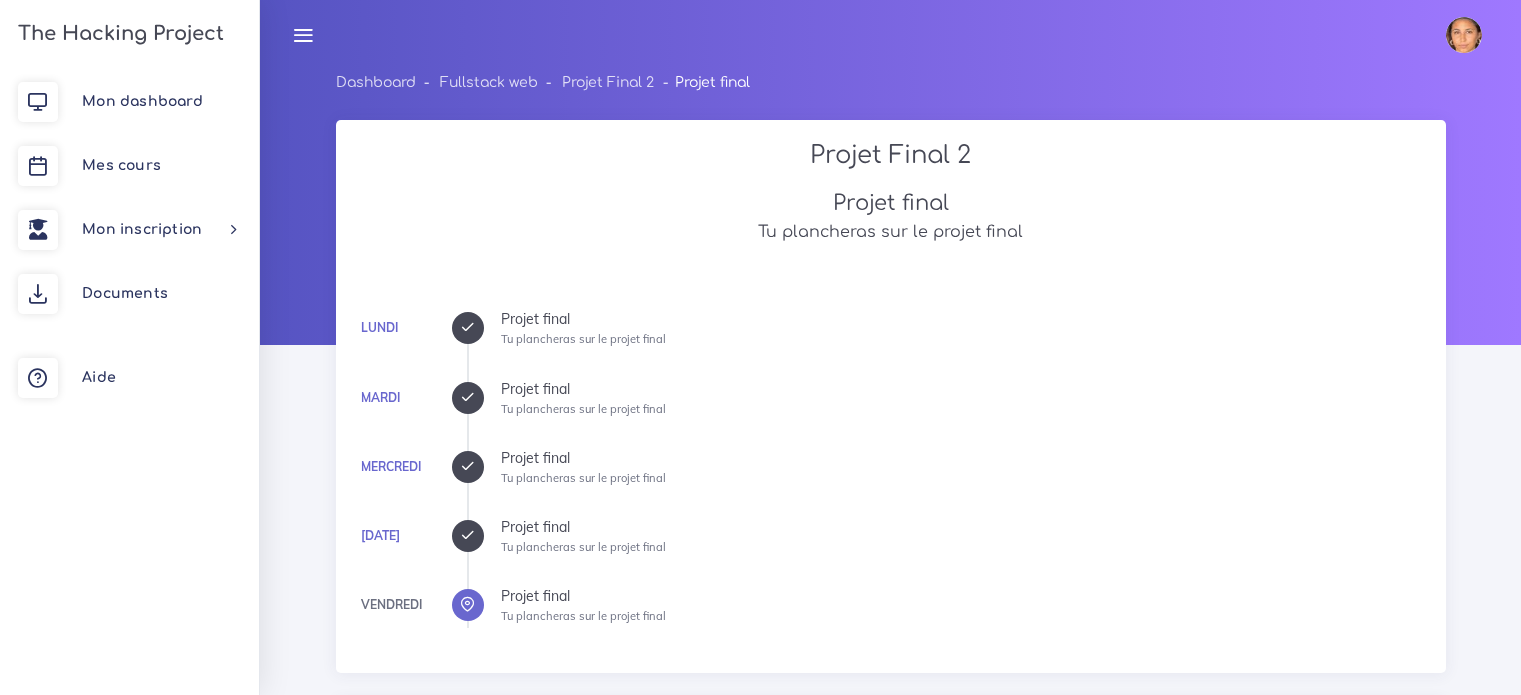 scroll, scrollTop: 0, scrollLeft: 0, axis: both 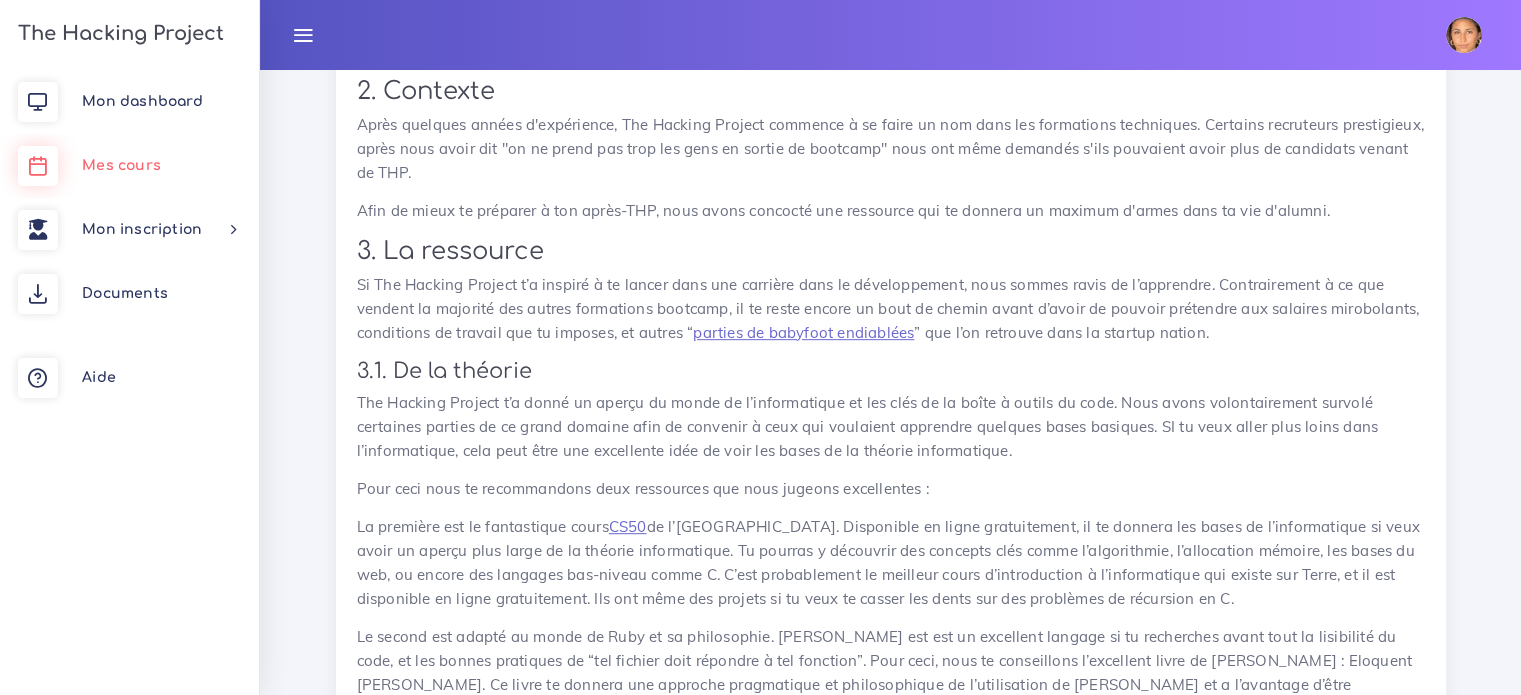 click on "Mes cours" at bounding box center (129, 166) 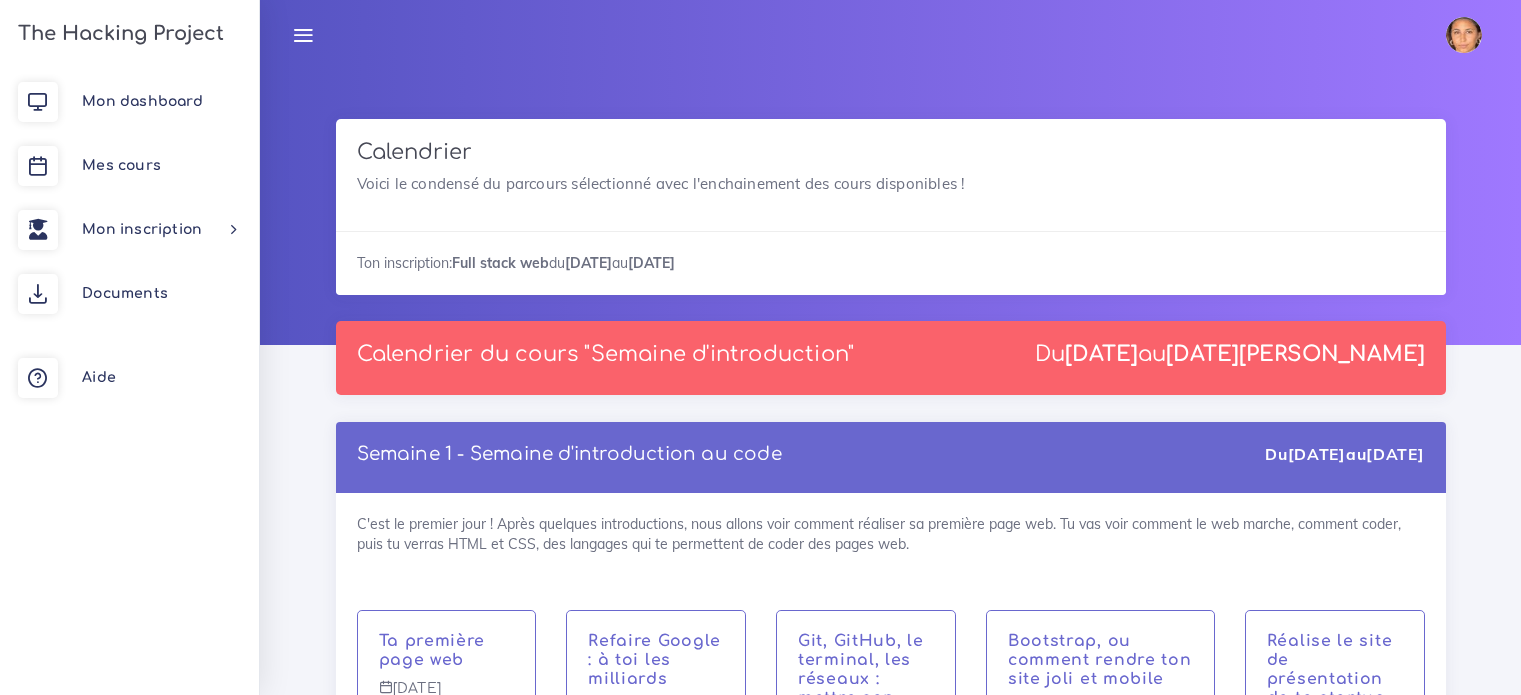 scroll, scrollTop: 0, scrollLeft: 0, axis: both 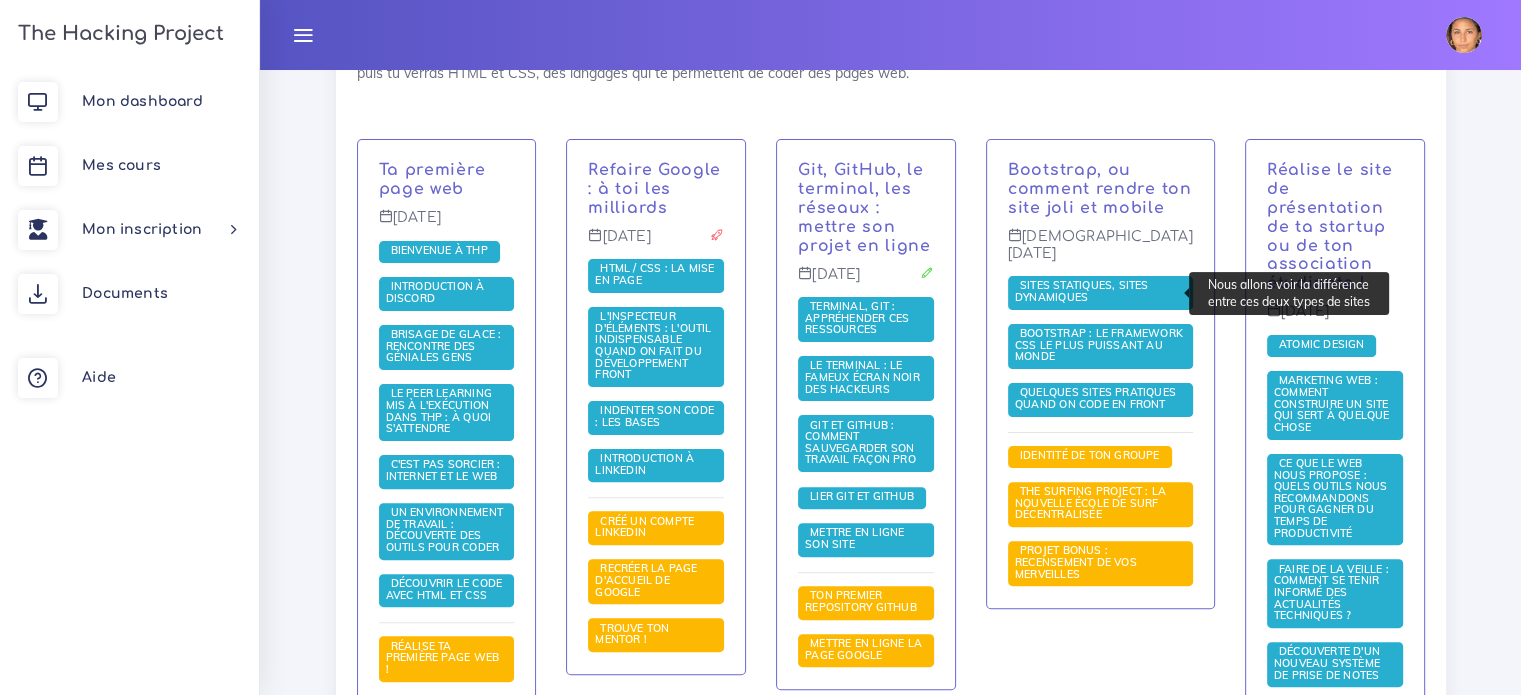 click on "Sites statiques, sites dynamiques" at bounding box center [1082, 291] 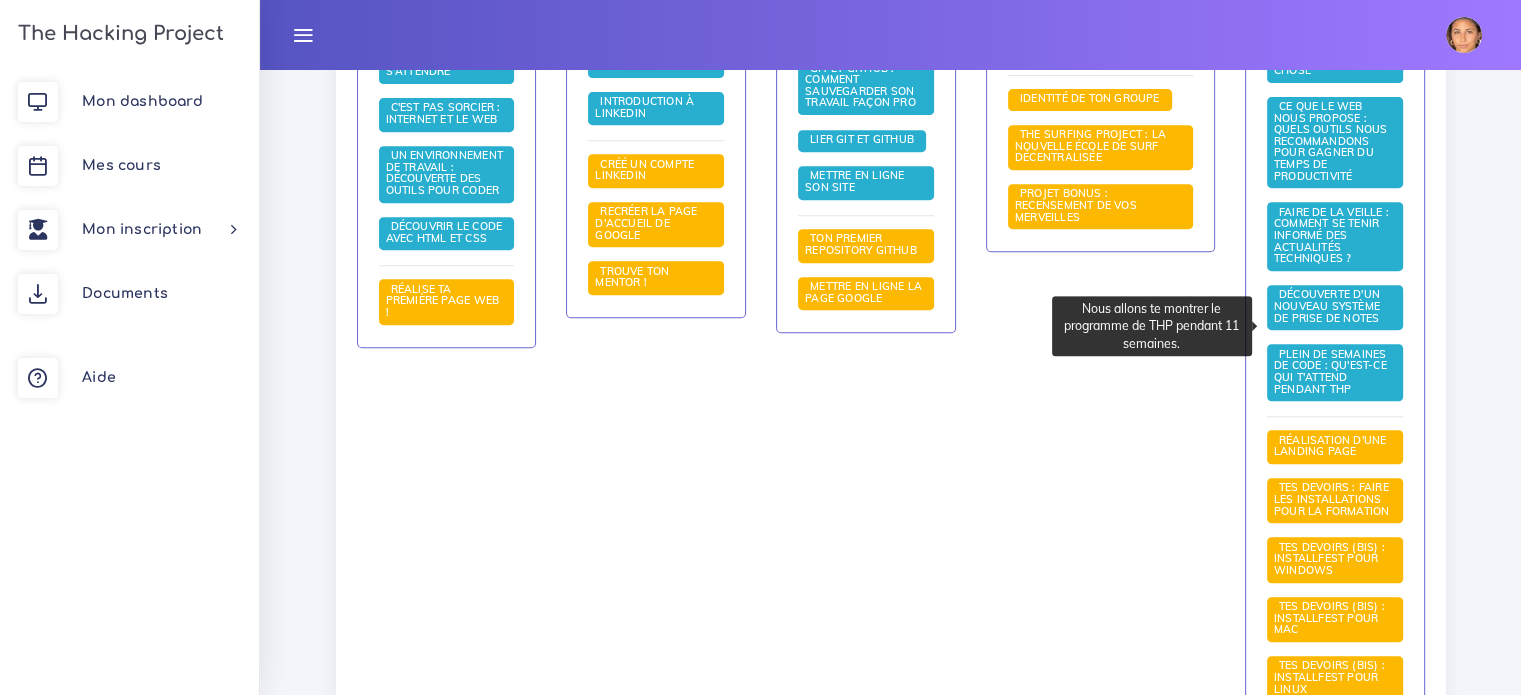 scroll, scrollTop: 827, scrollLeft: 0, axis: vertical 